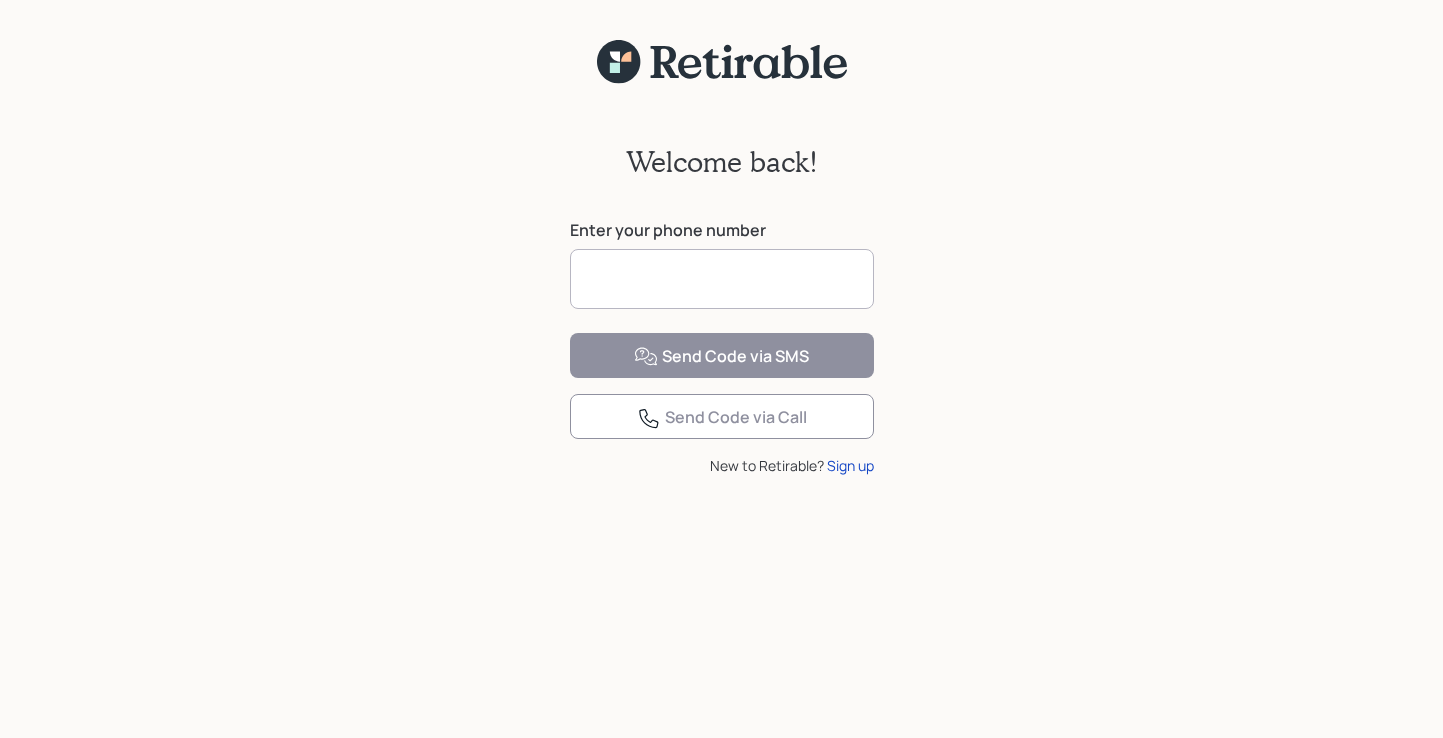 scroll, scrollTop: 0, scrollLeft: 0, axis: both 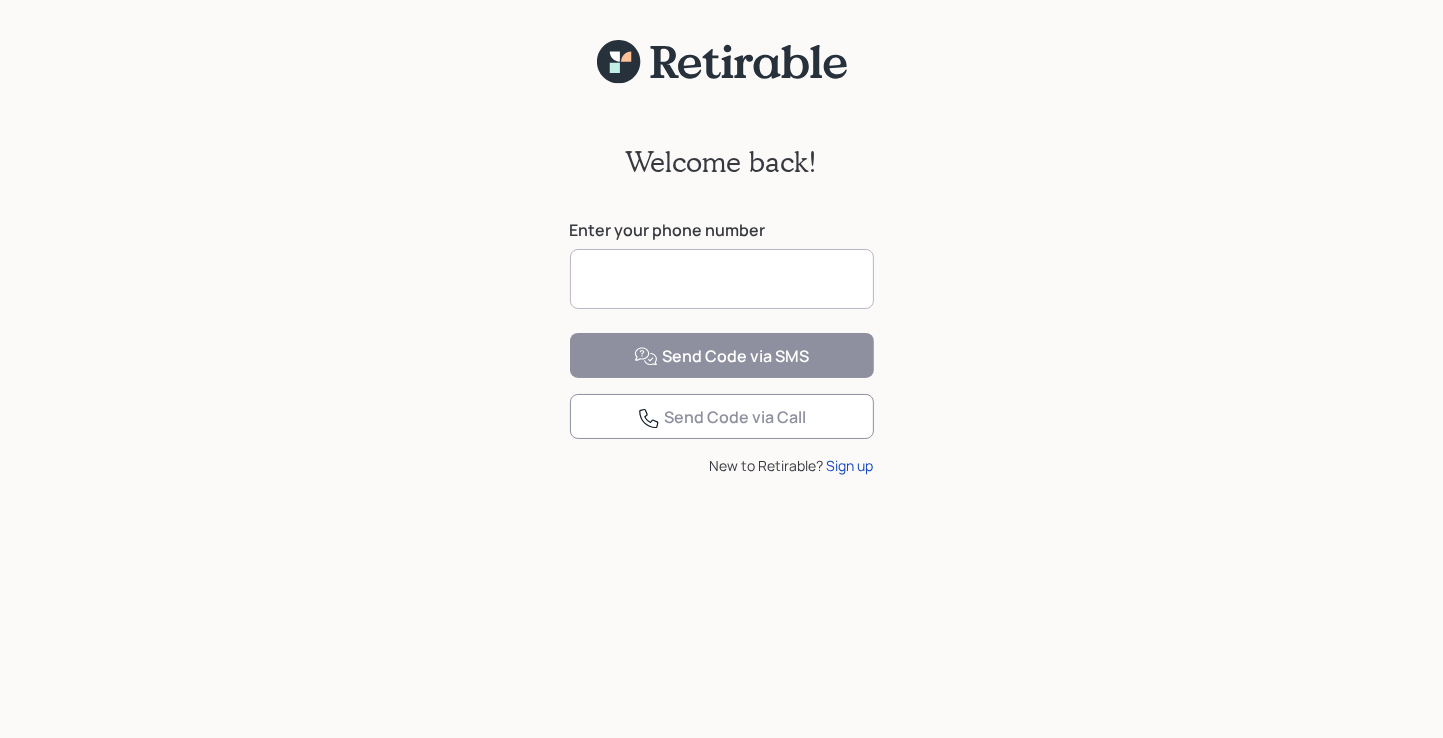 click at bounding box center [722, 279] 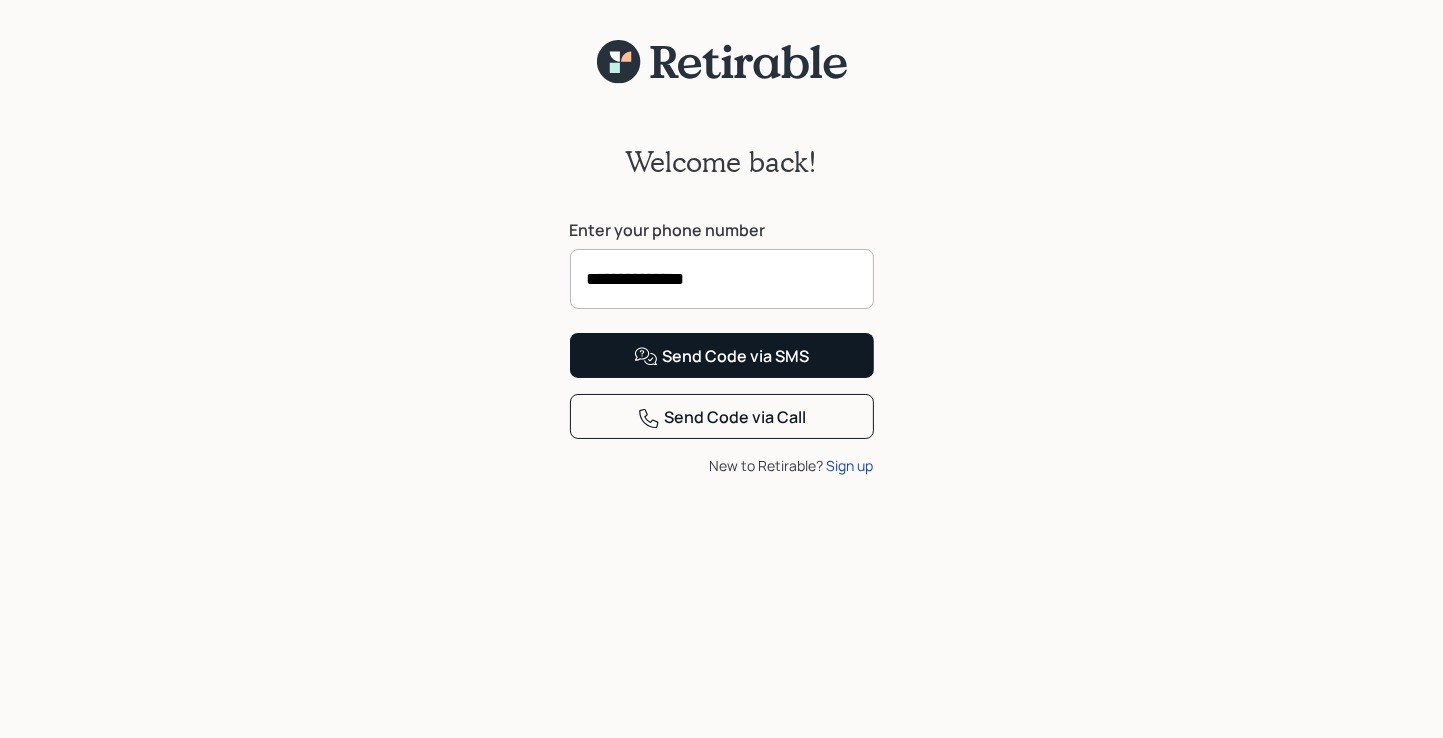 type on "**********" 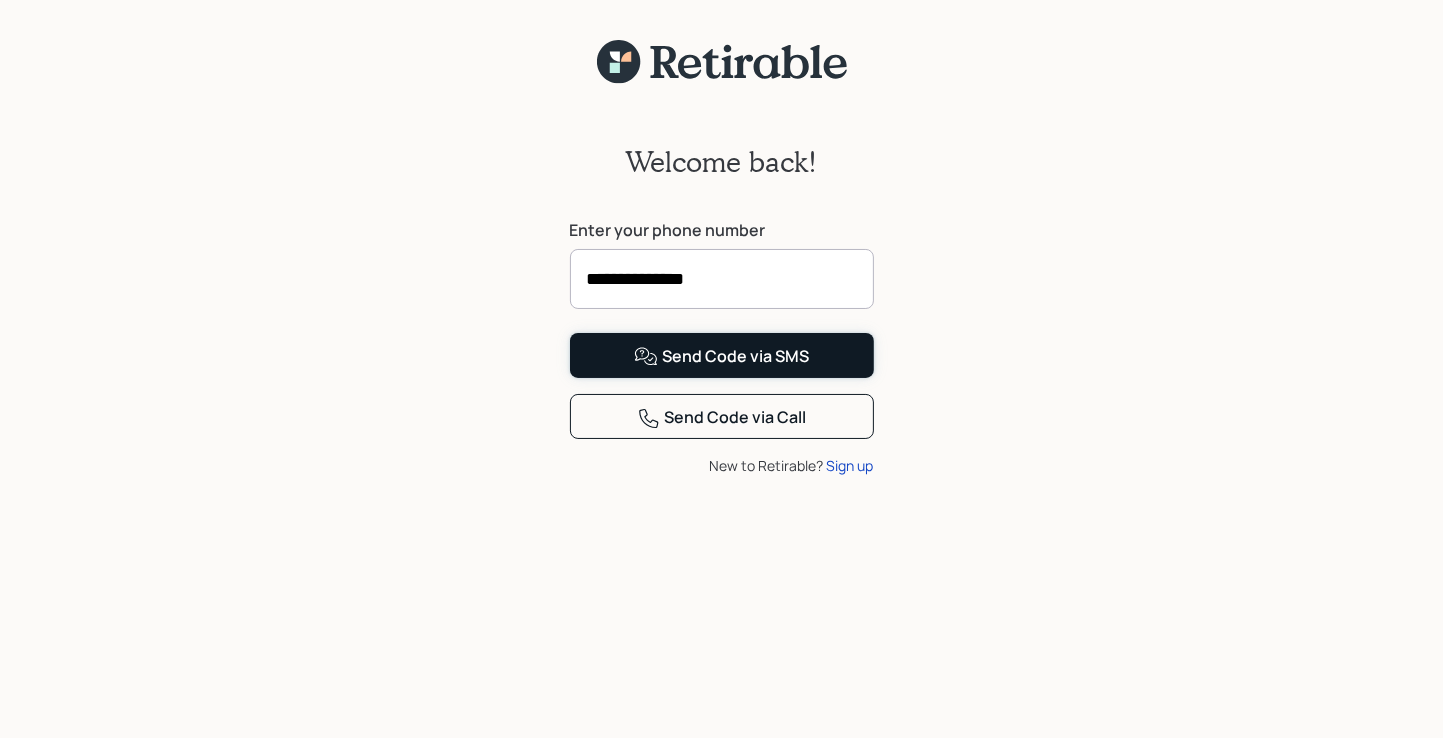 click on "Send Code via SMS" at bounding box center (721, 357) 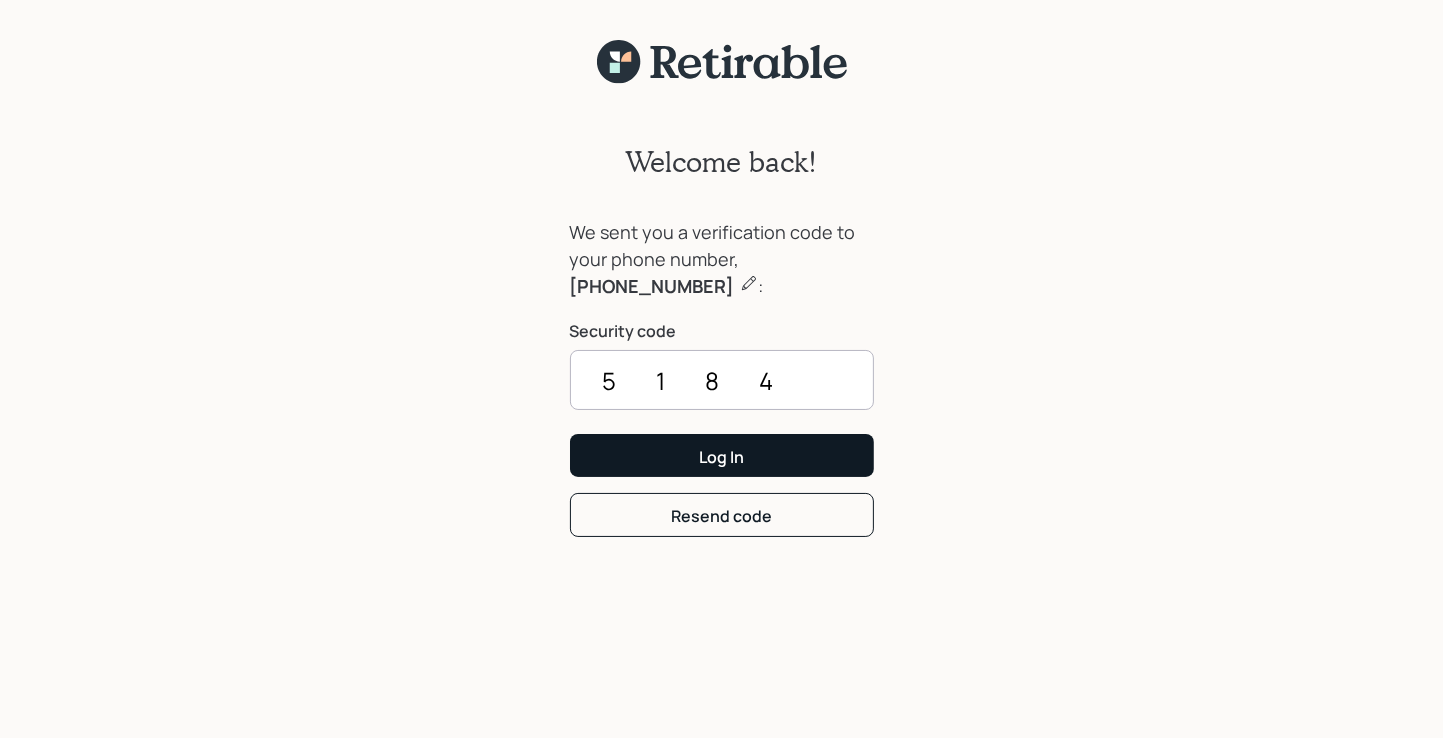 type on "5184" 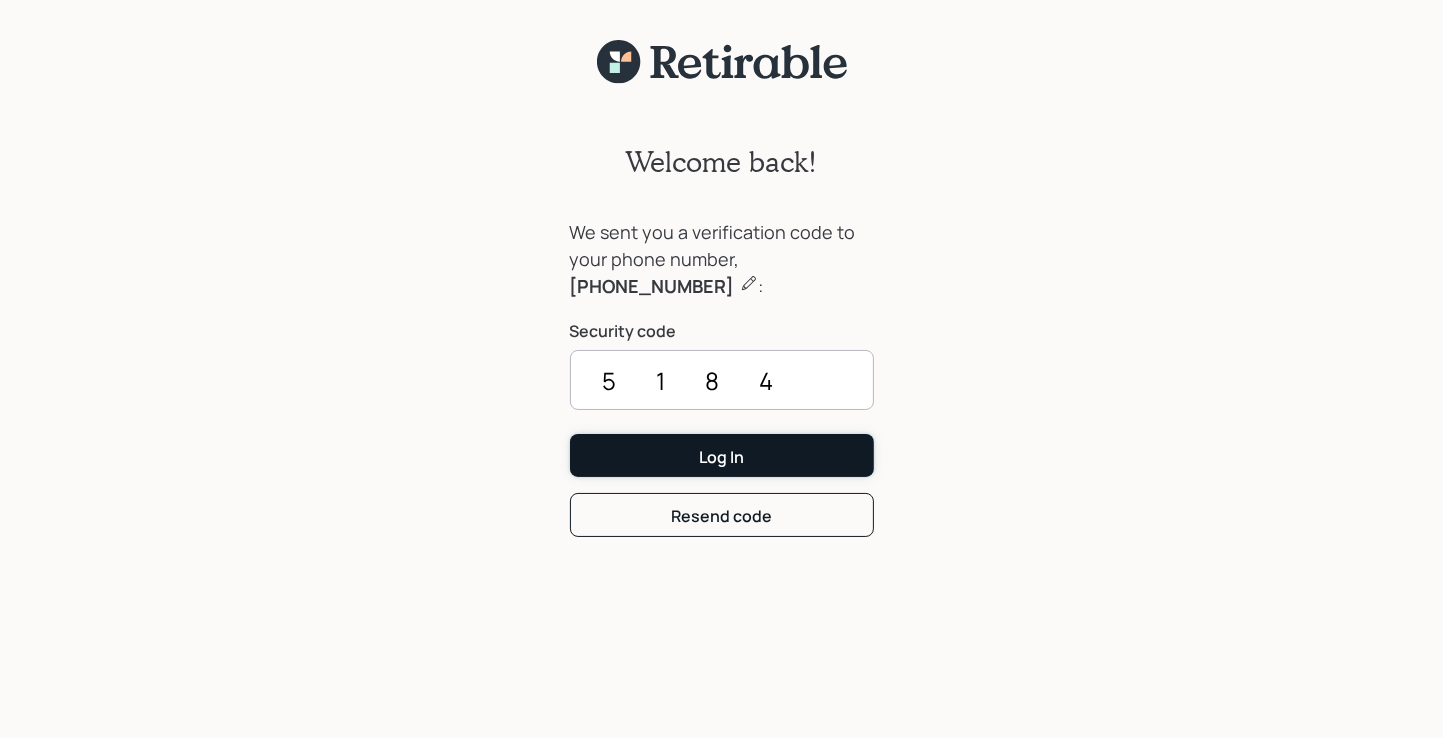 click on "Log In" at bounding box center [721, 457] 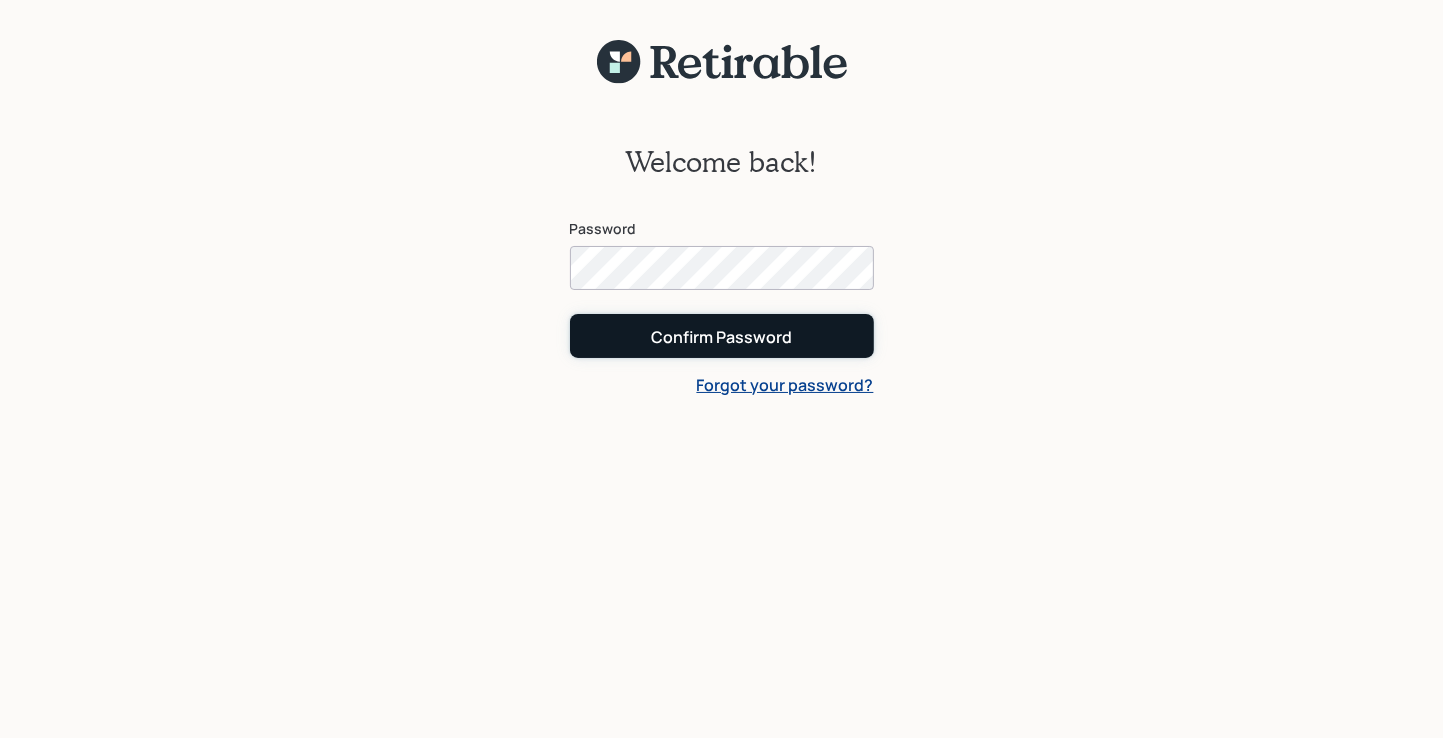 click on "Confirm Password" at bounding box center [721, 337] 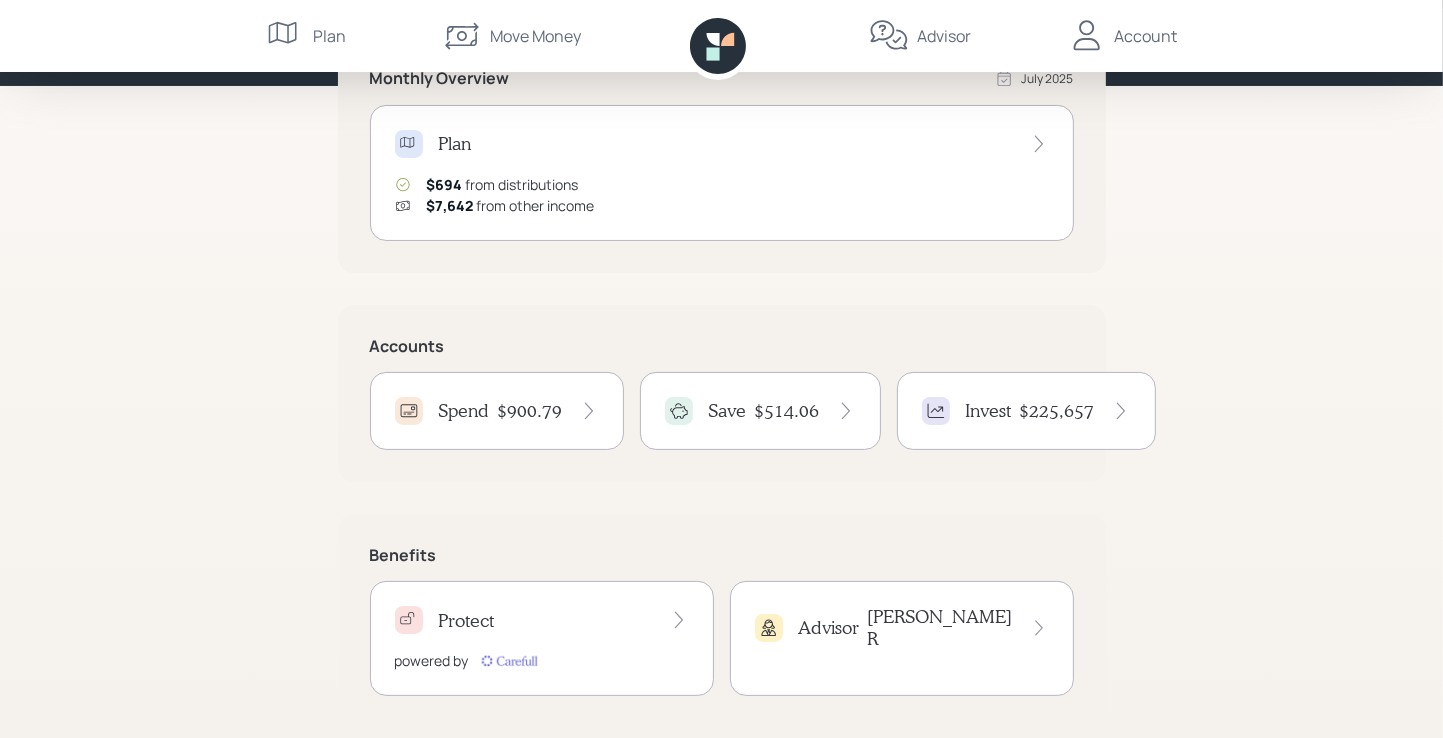scroll, scrollTop: 267, scrollLeft: 0, axis: vertical 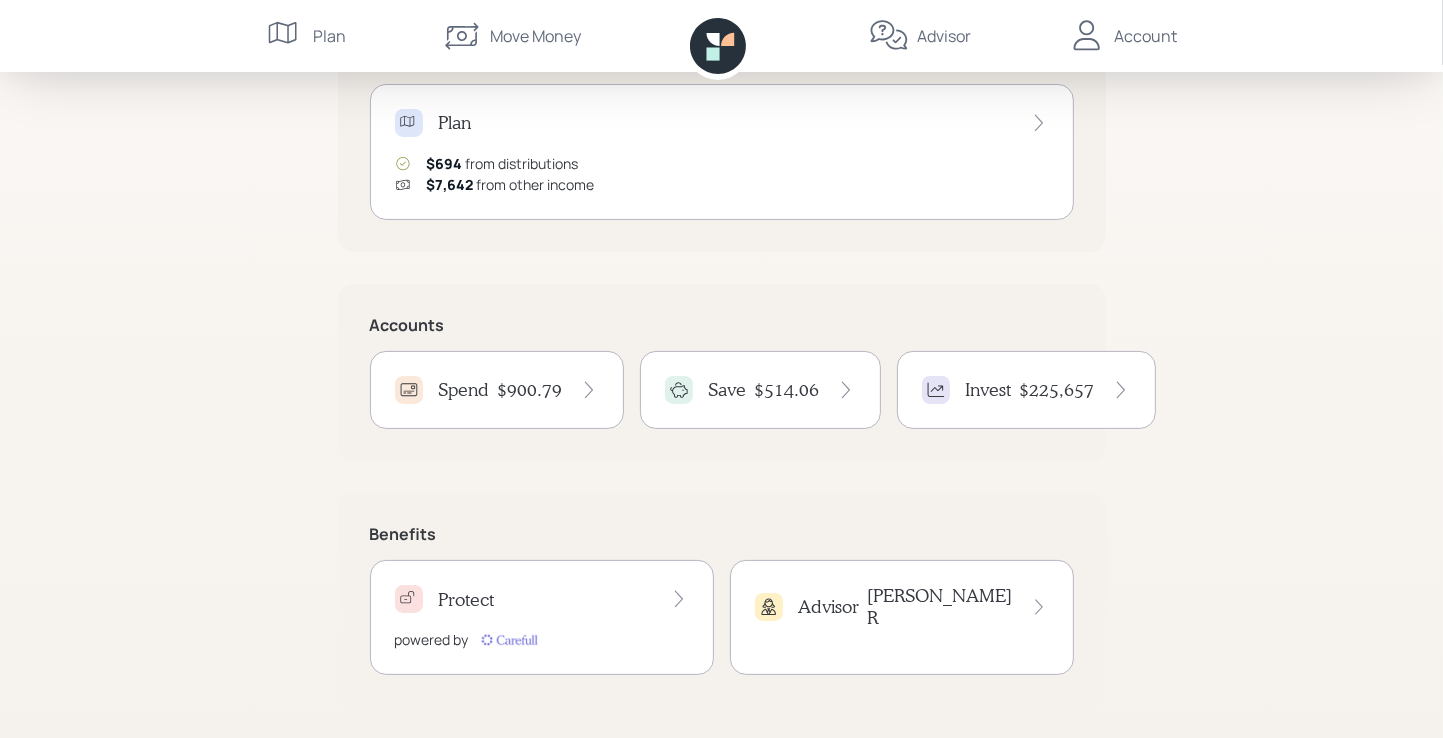 click on "$900.79" at bounding box center (530, 390) 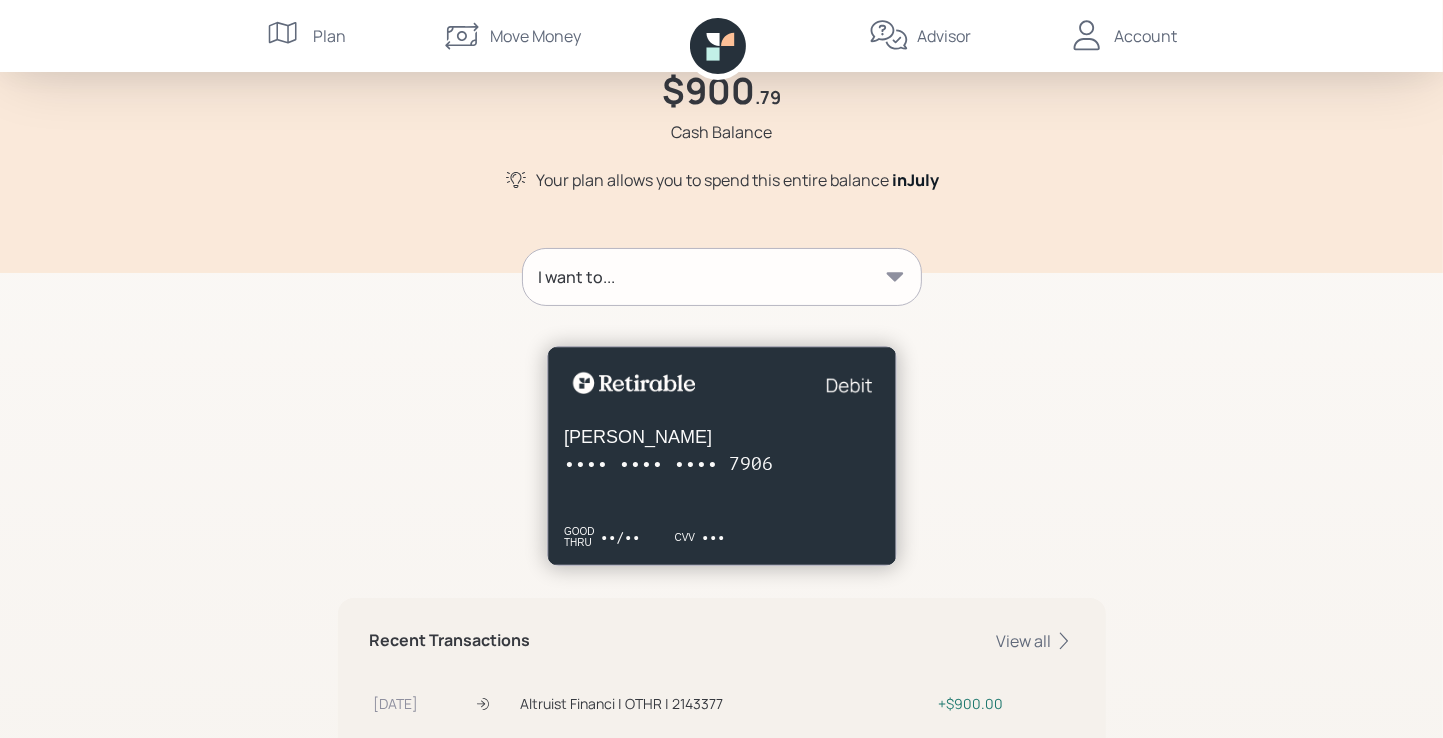 scroll, scrollTop: 200, scrollLeft: 0, axis: vertical 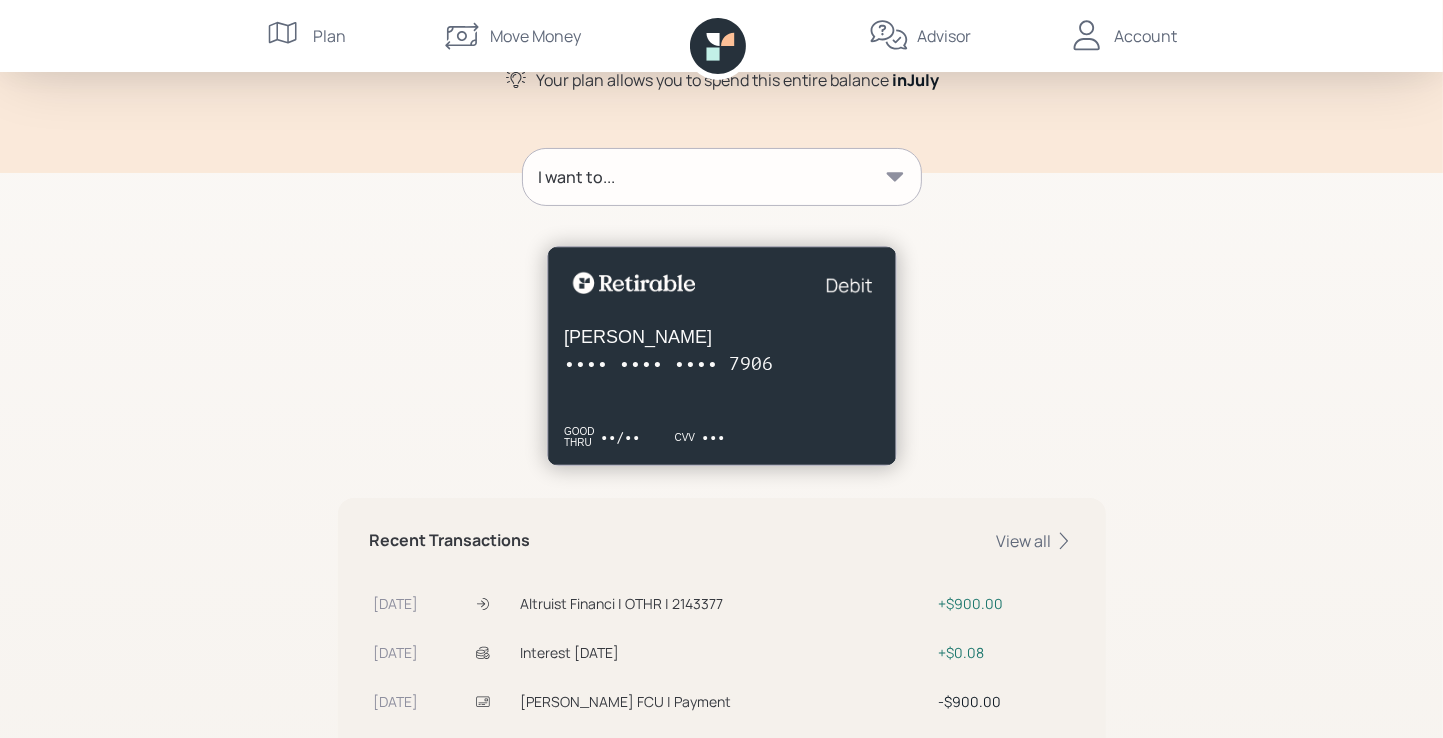 click 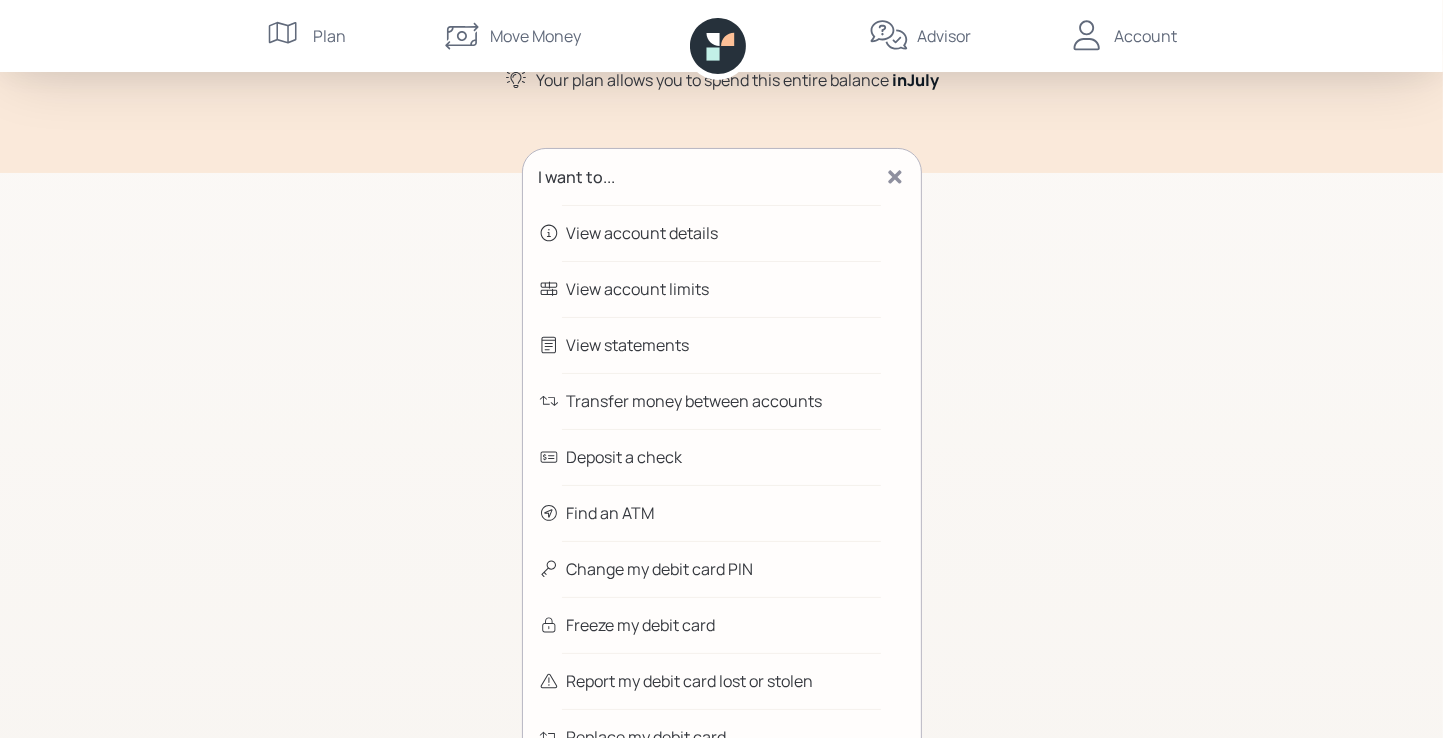 click on "Transfer money between accounts" at bounding box center (695, 401) 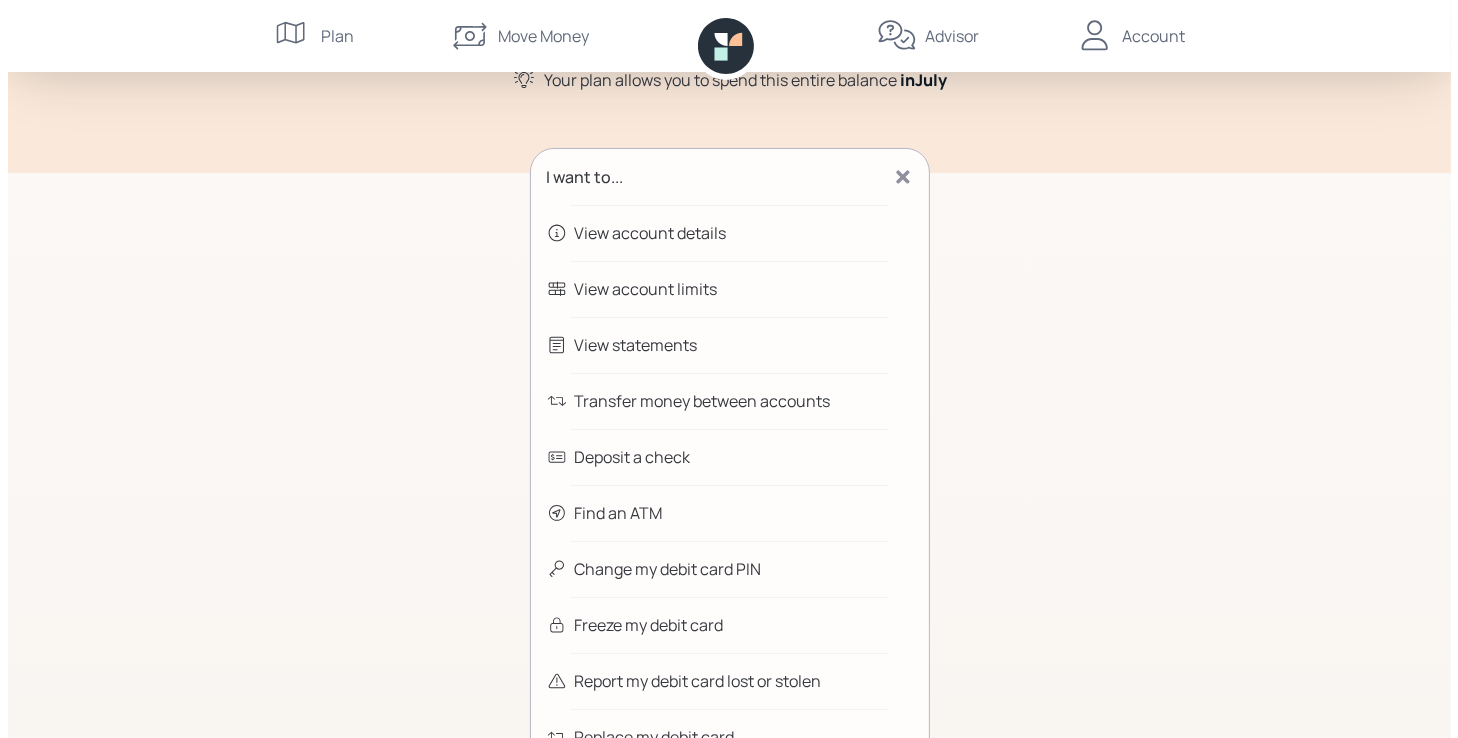 scroll, scrollTop: 0, scrollLeft: 0, axis: both 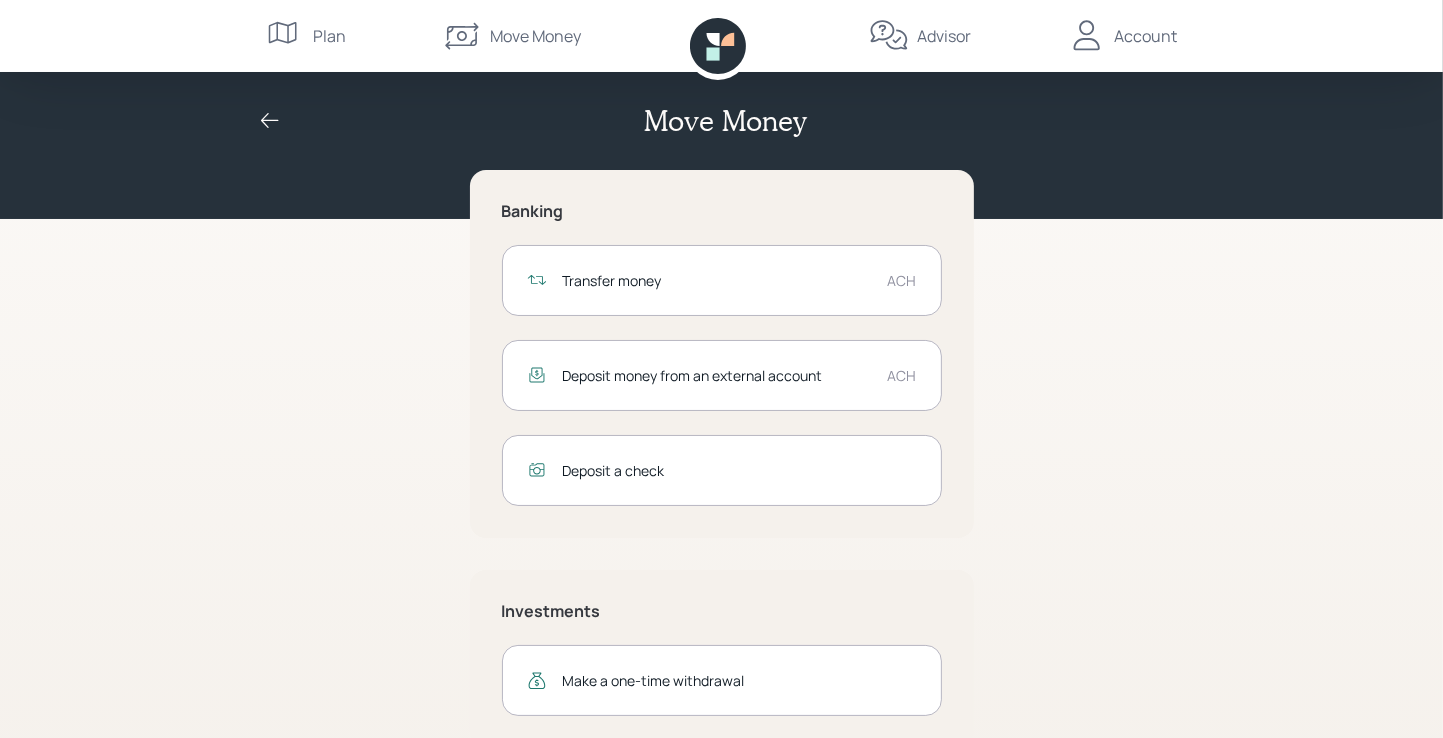 click on "Transfer money" at bounding box center [717, 280] 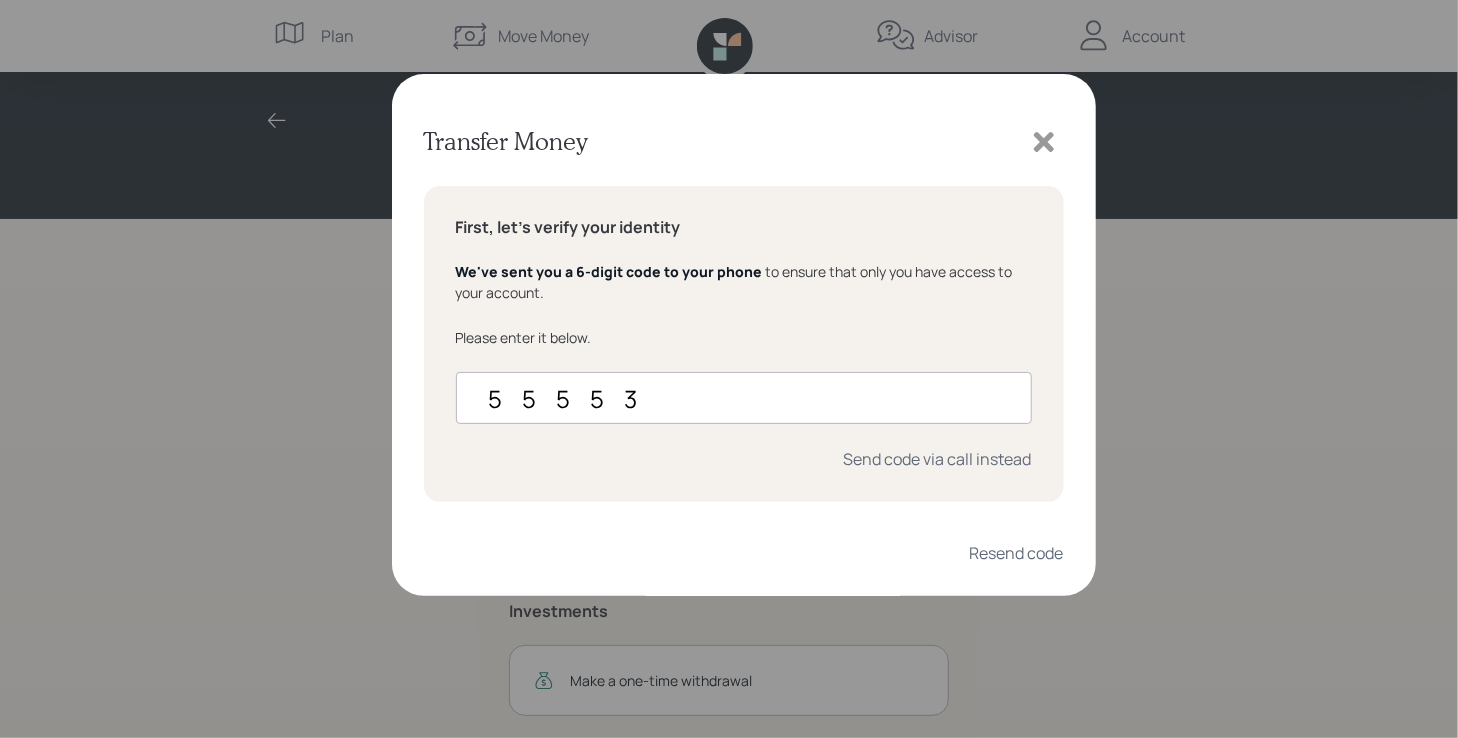 type on "555530" 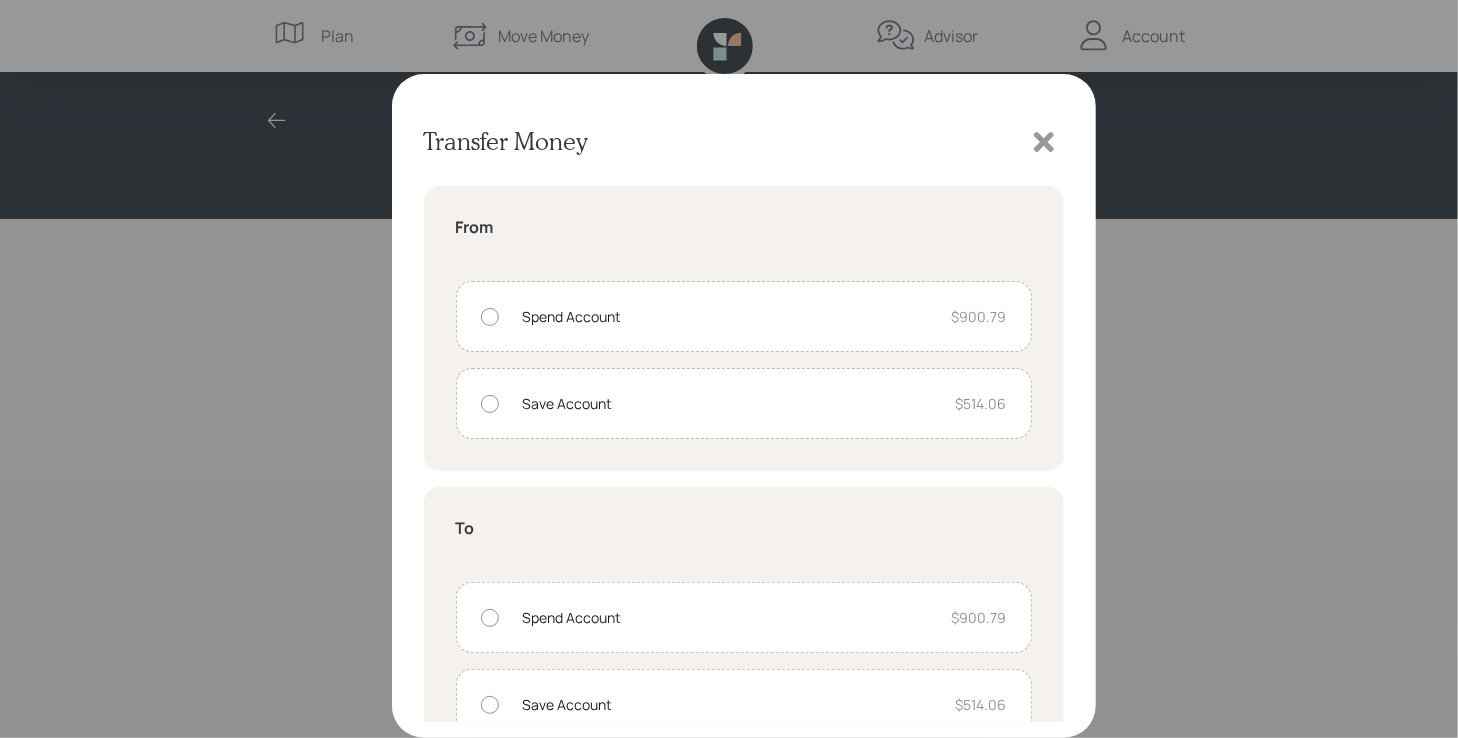 click at bounding box center [490, 317] 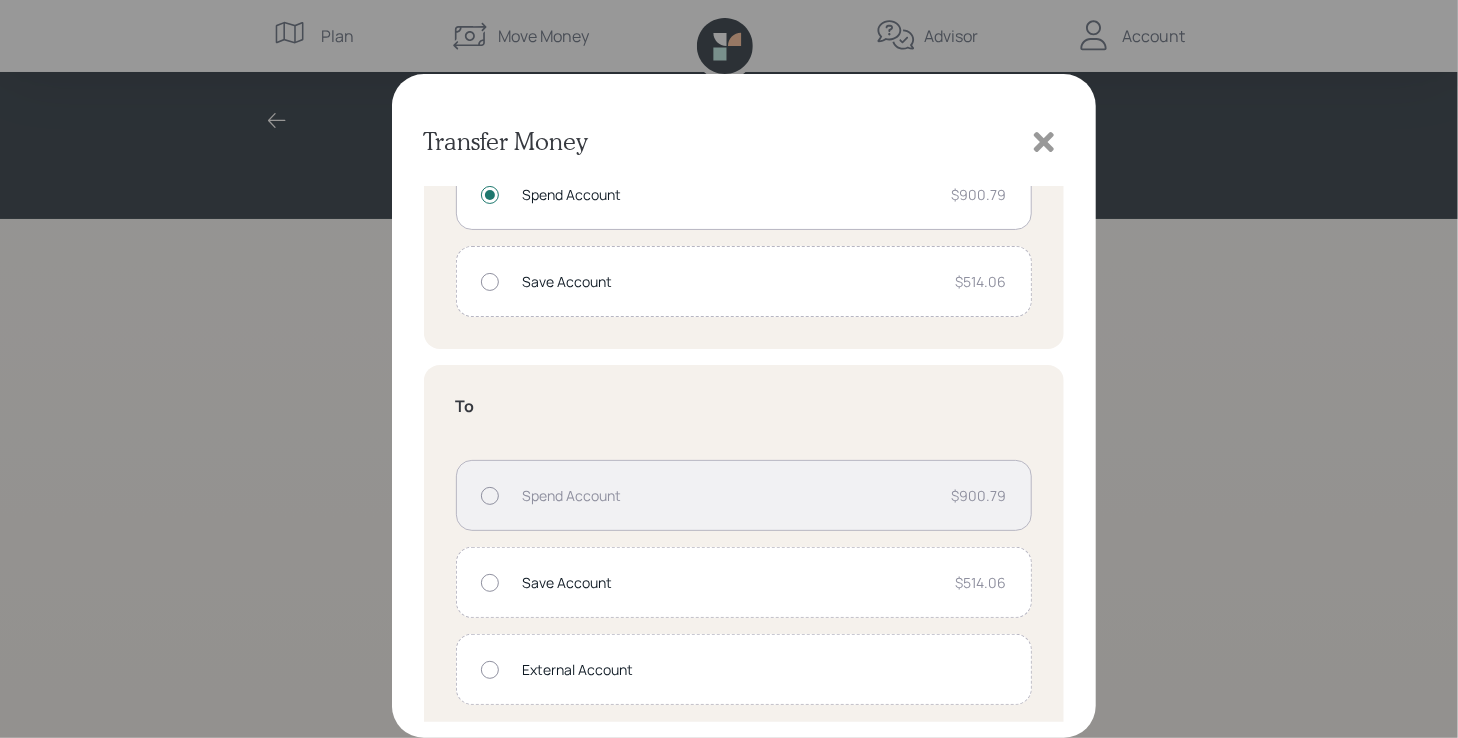 scroll, scrollTop: 134, scrollLeft: 0, axis: vertical 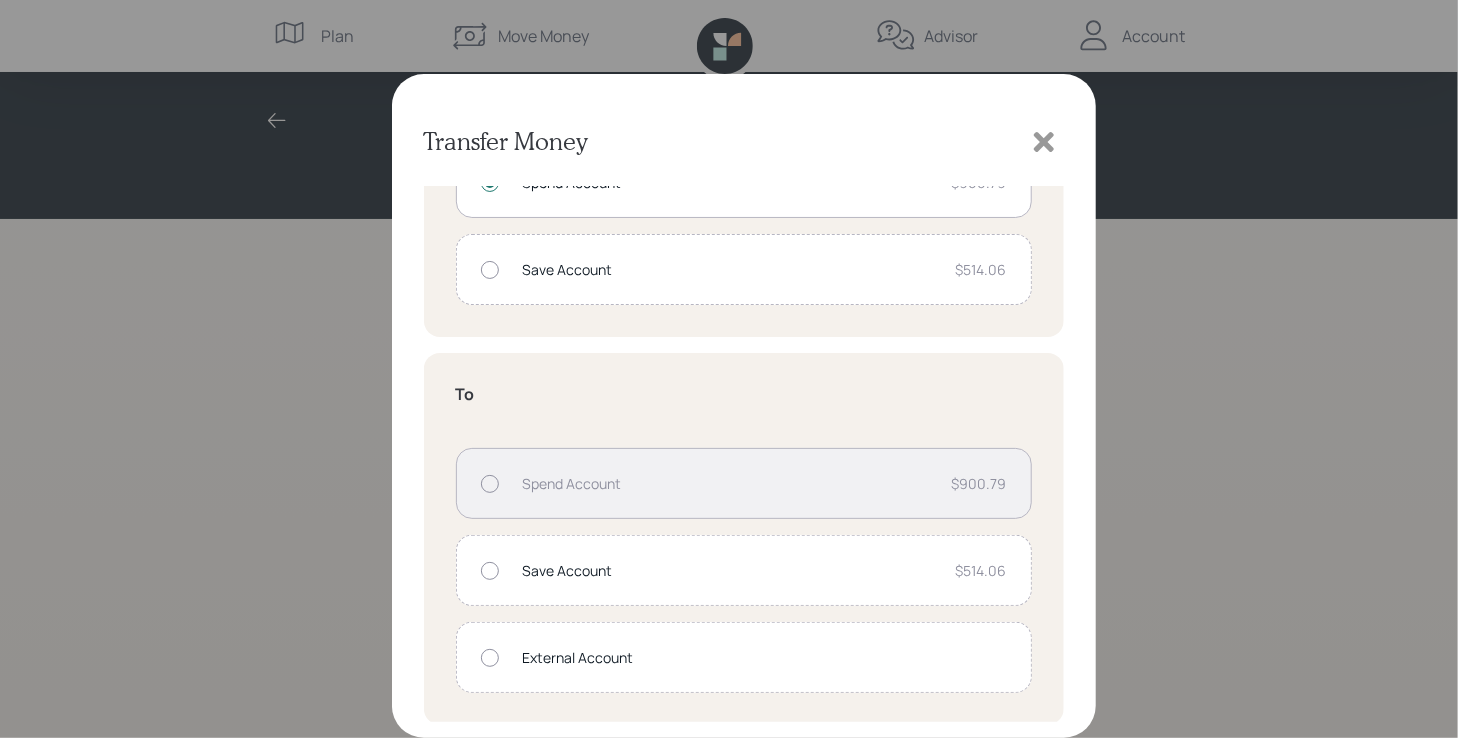 click at bounding box center [490, 658] 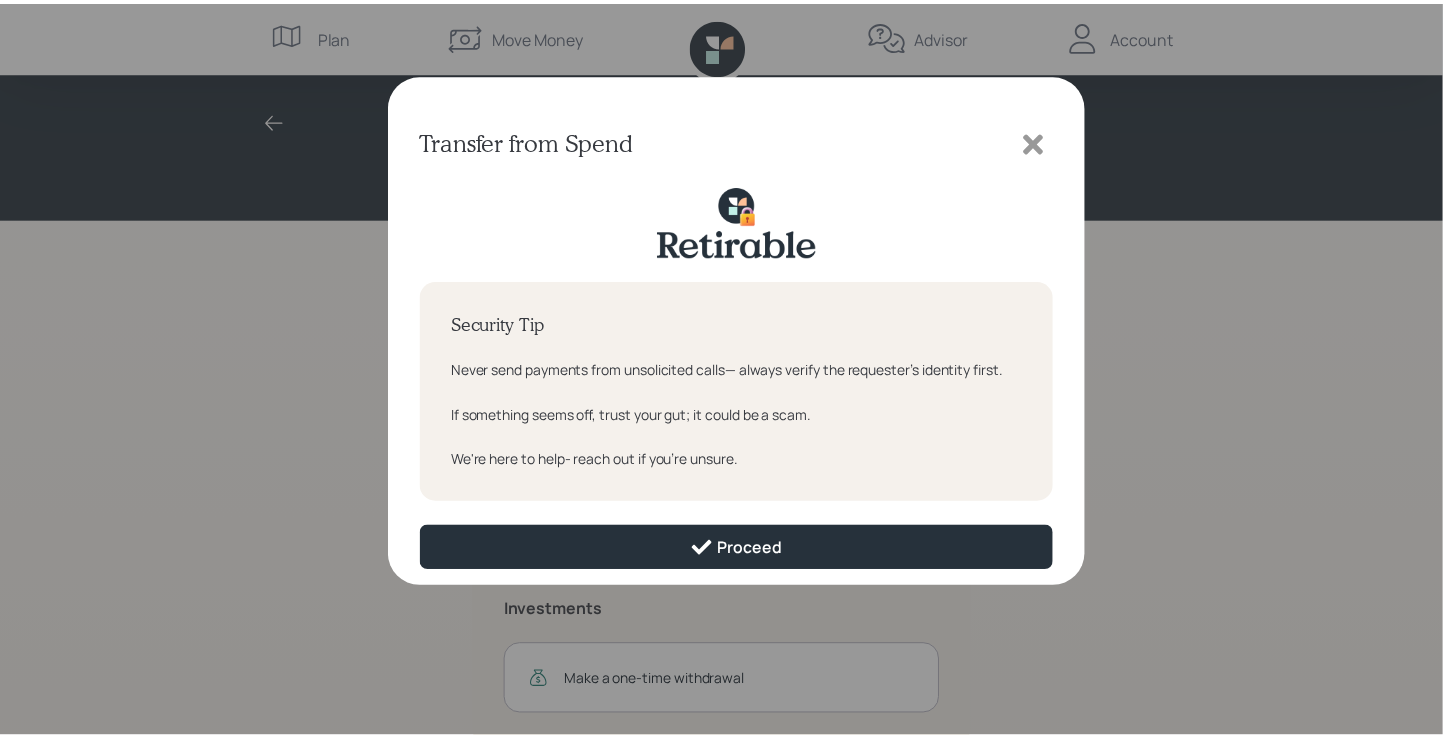 scroll, scrollTop: 0, scrollLeft: 0, axis: both 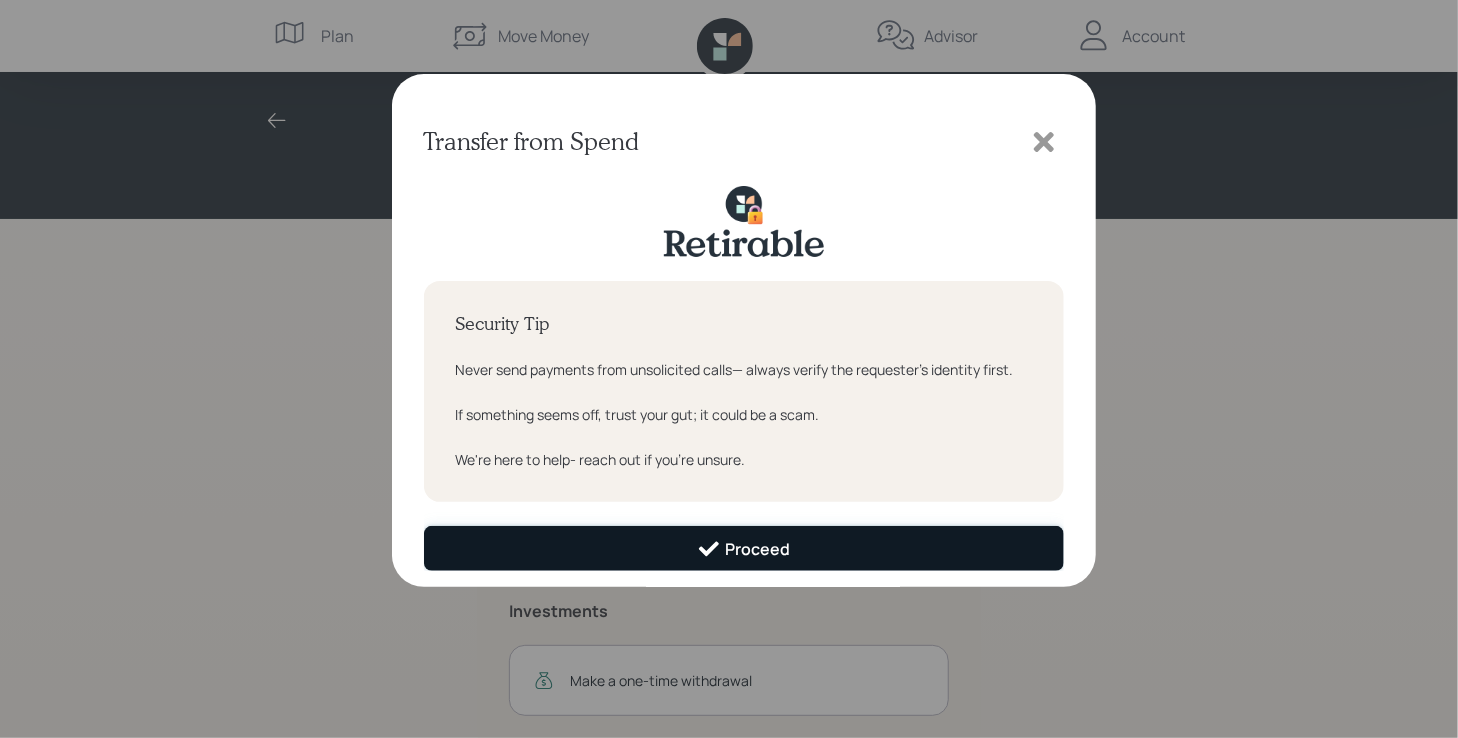 click on "Proceed" at bounding box center (743, 549) 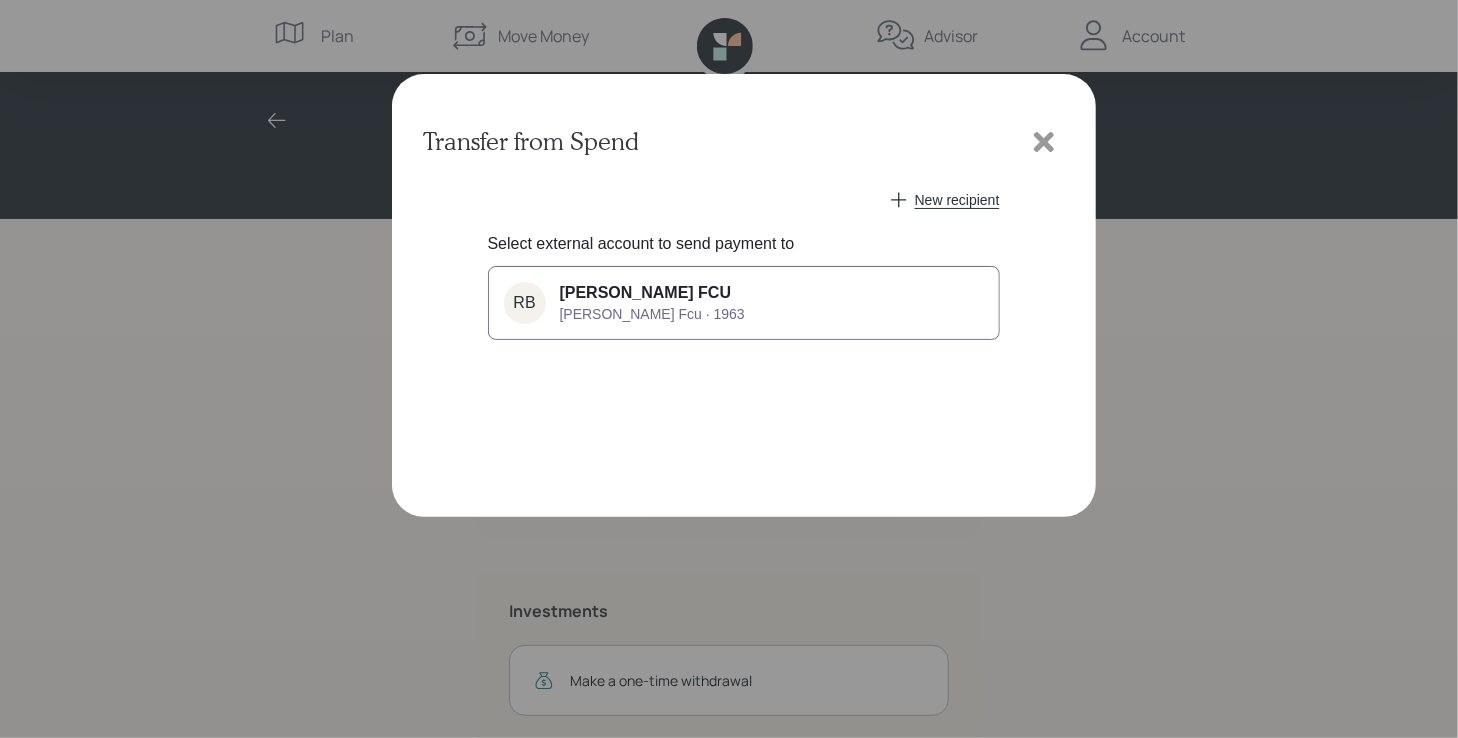 click on "[PERSON_NAME] FCU" at bounding box center [646, 293] 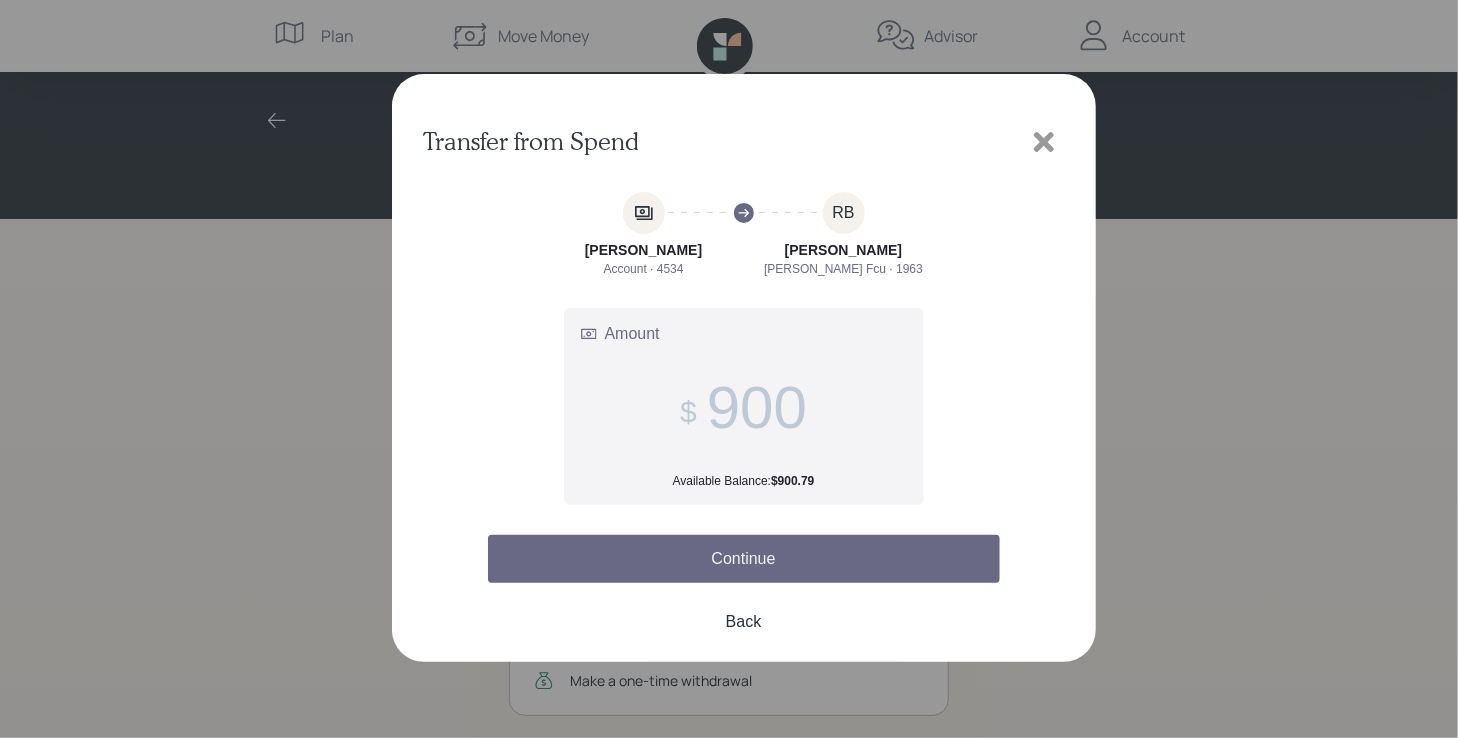 type on "900" 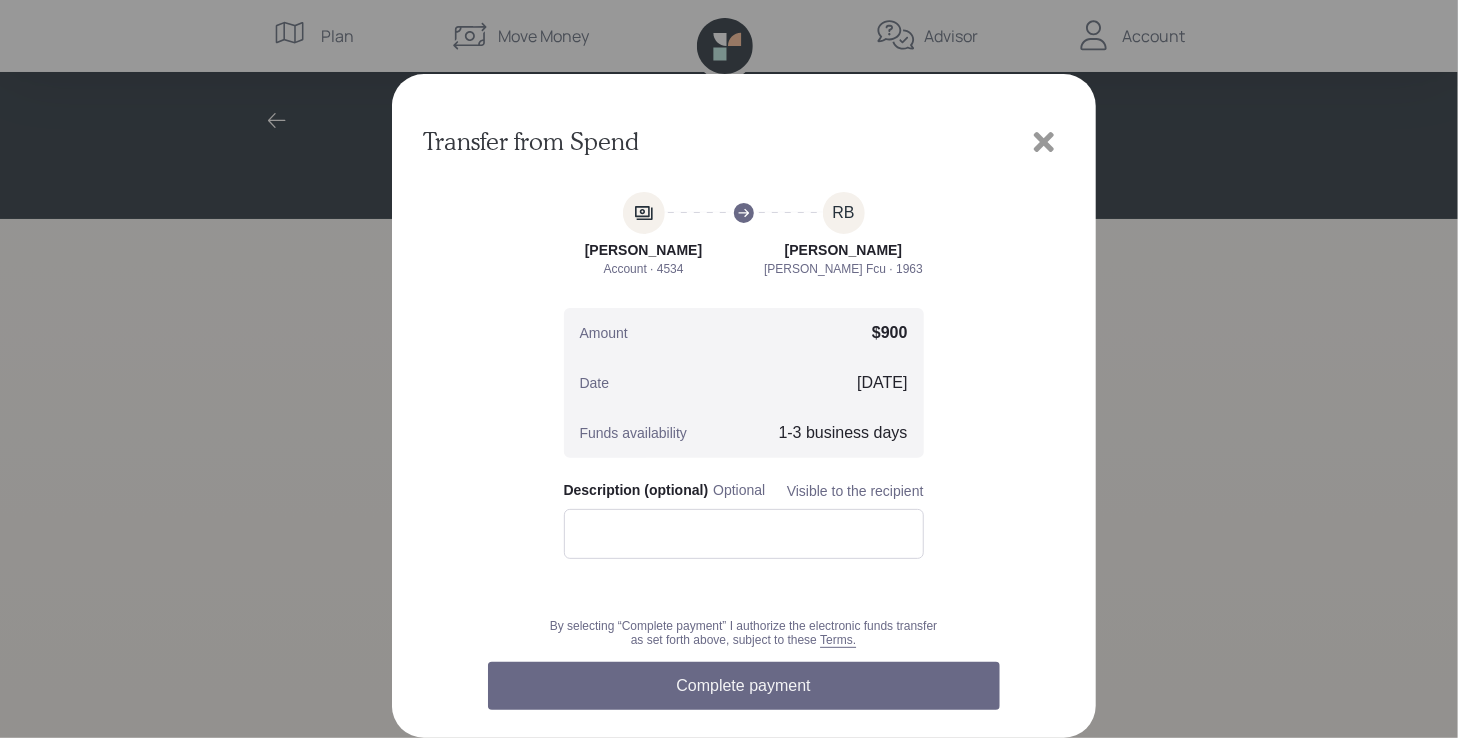 click on "Complete payment" at bounding box center [744, 686] 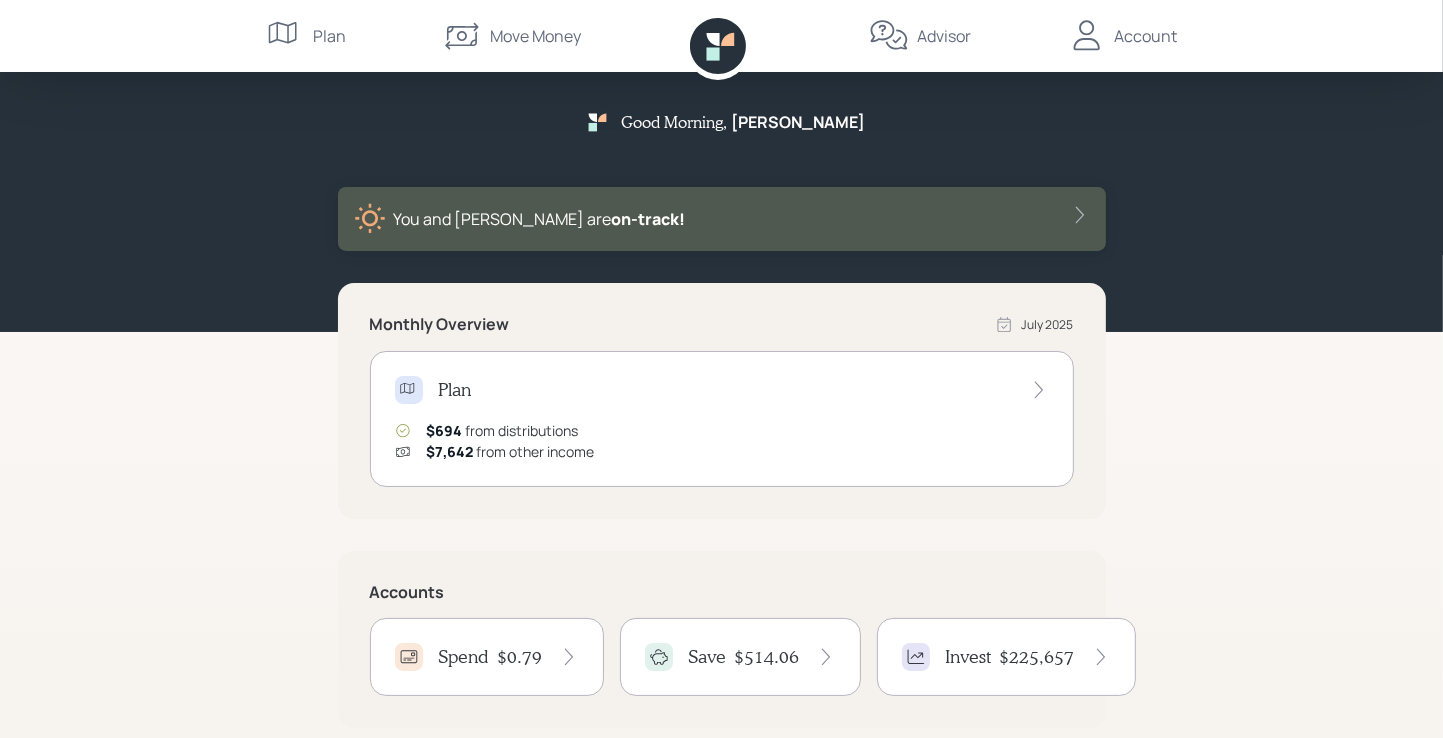 scroll, scrollTop: 0, scrollLeft: 0, axis: both 